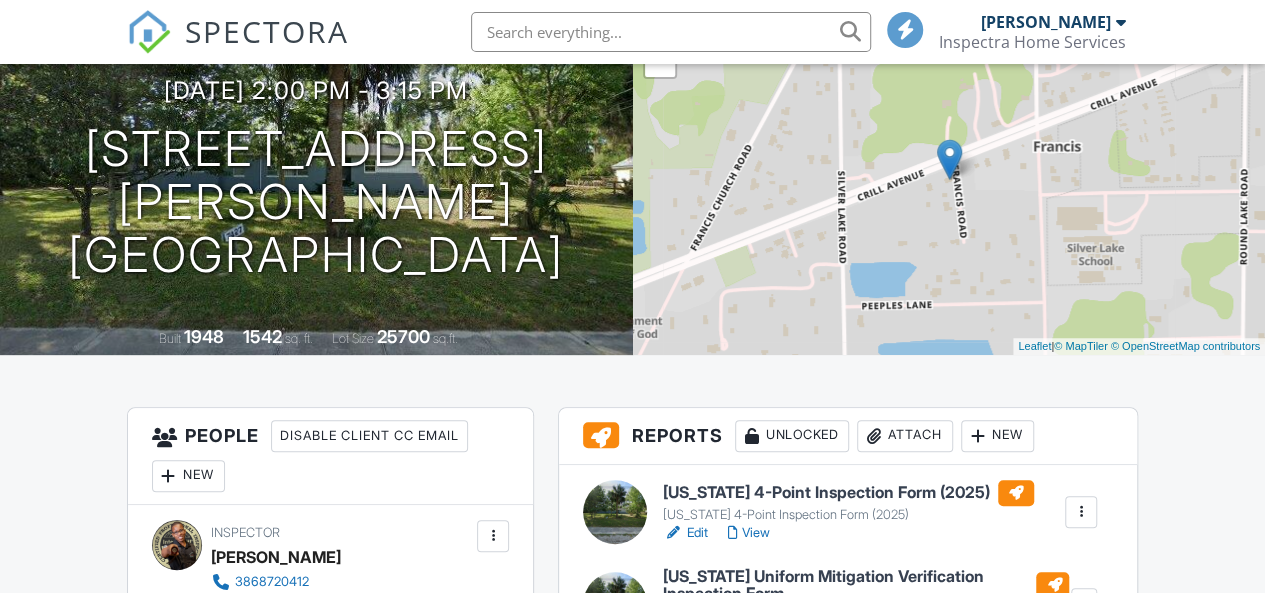 scroll, scrollTop: 200, scrollLeft: 0, axis: vertical 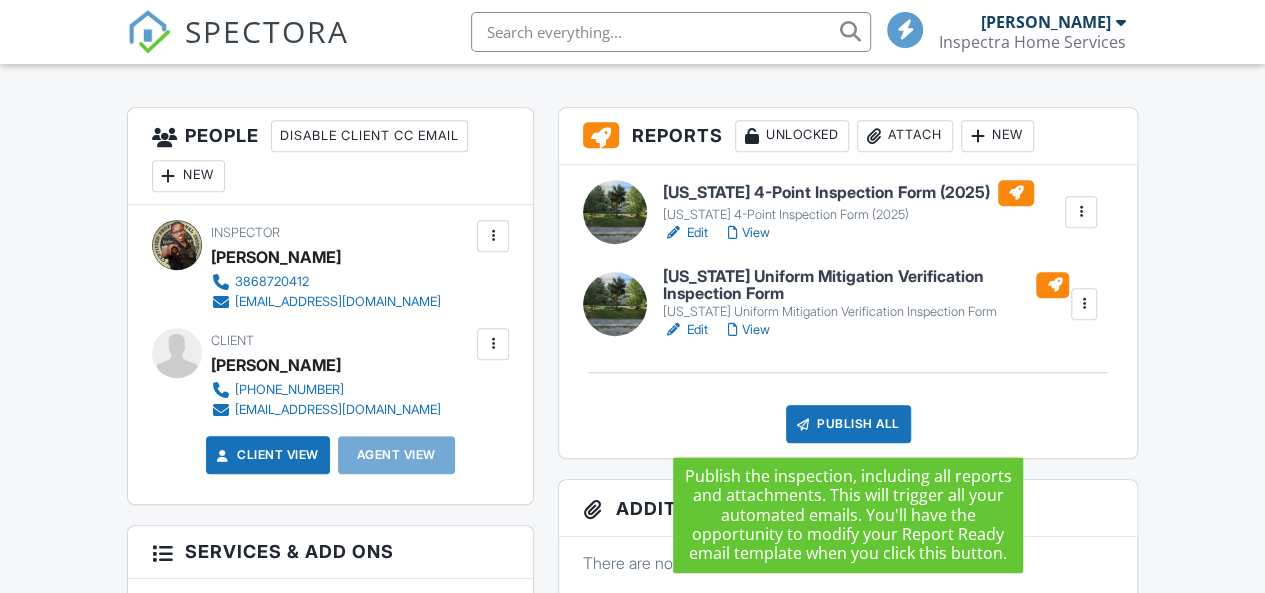 click on "Publish All" at bounding box center (848, 424) 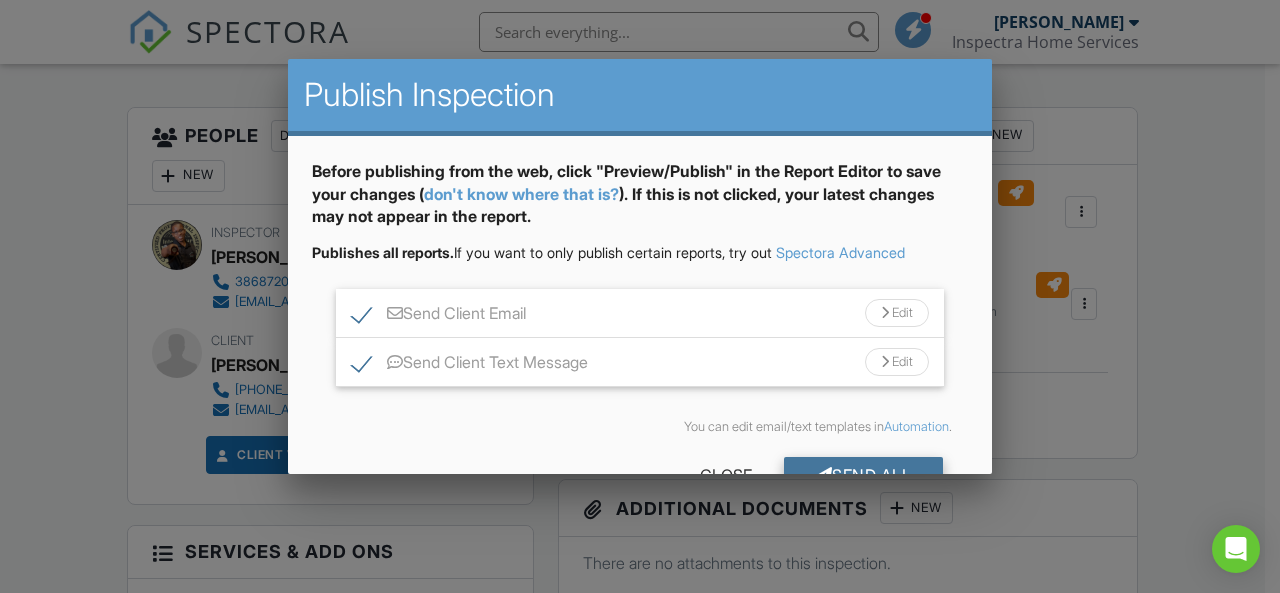 click on "Send All" at bounding box center [864, 475] 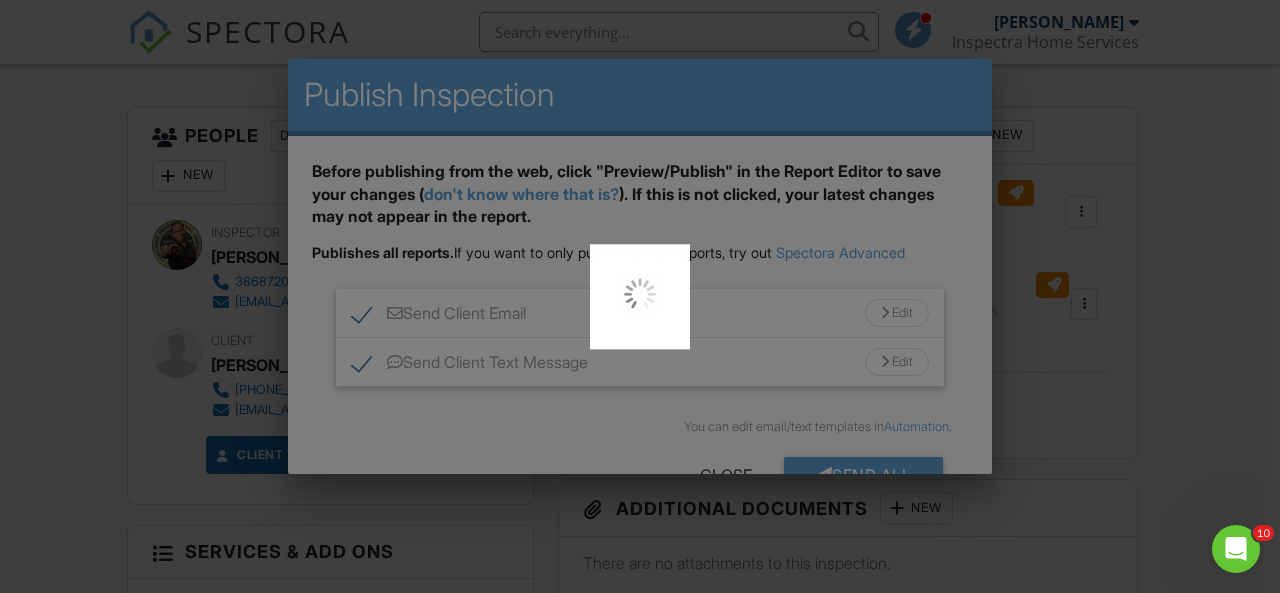 scroll, scrollTop: 0, scrollLeft: 0, axis: both 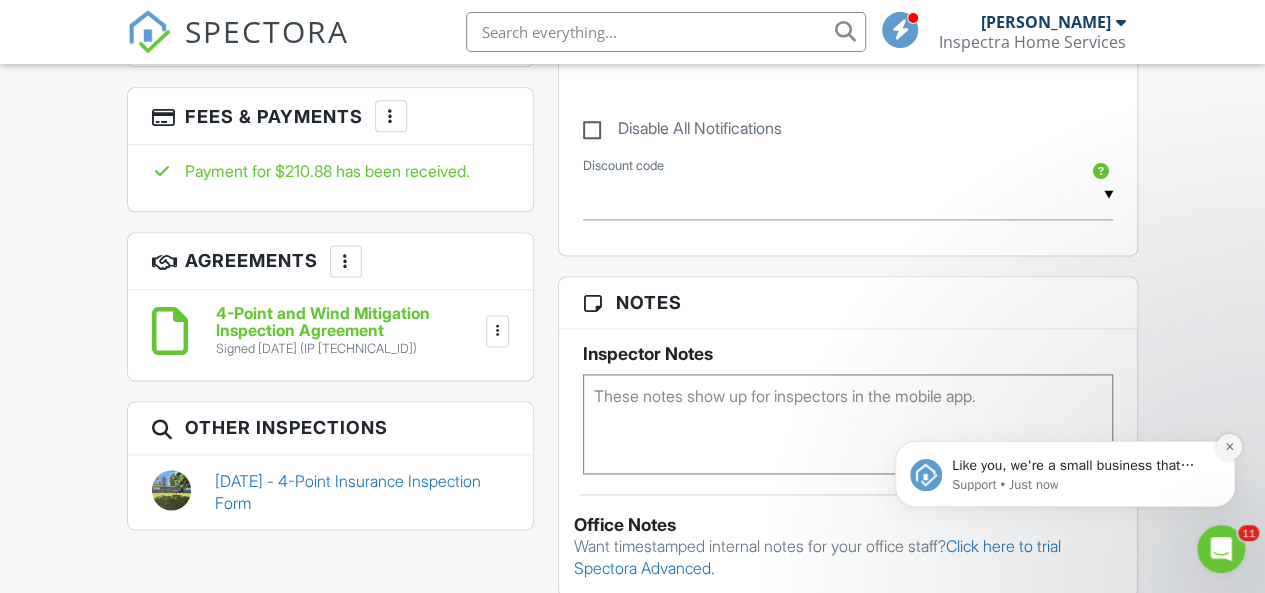 click 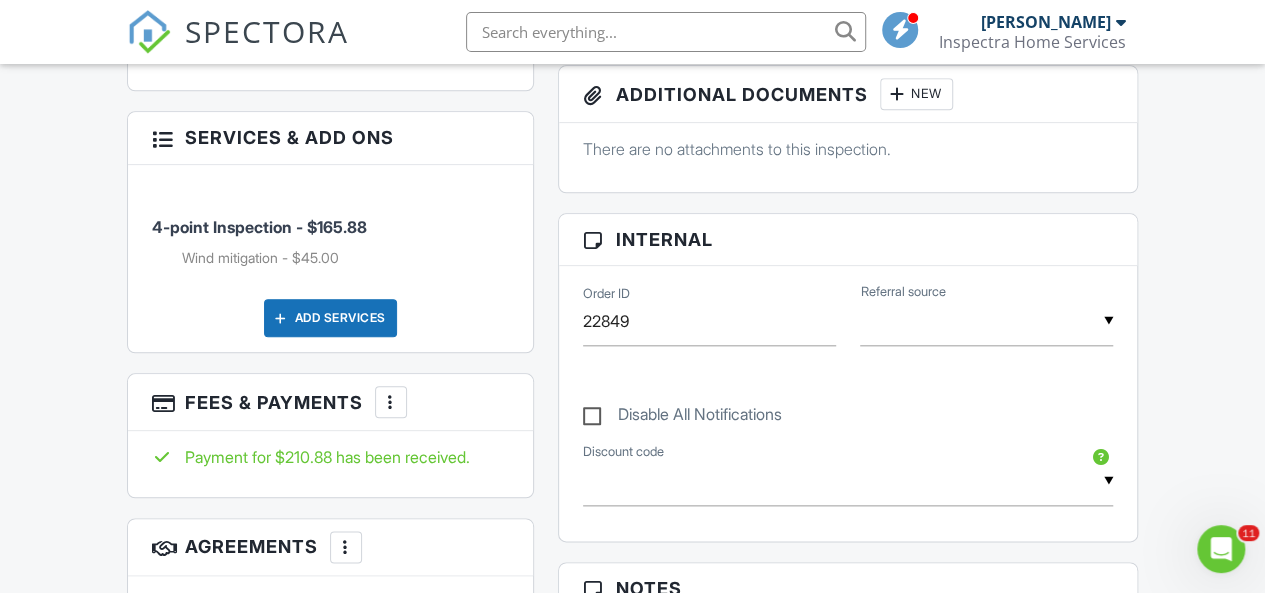 scroll, scrollTop: 897, scrollLeft: 0, axis: vertical 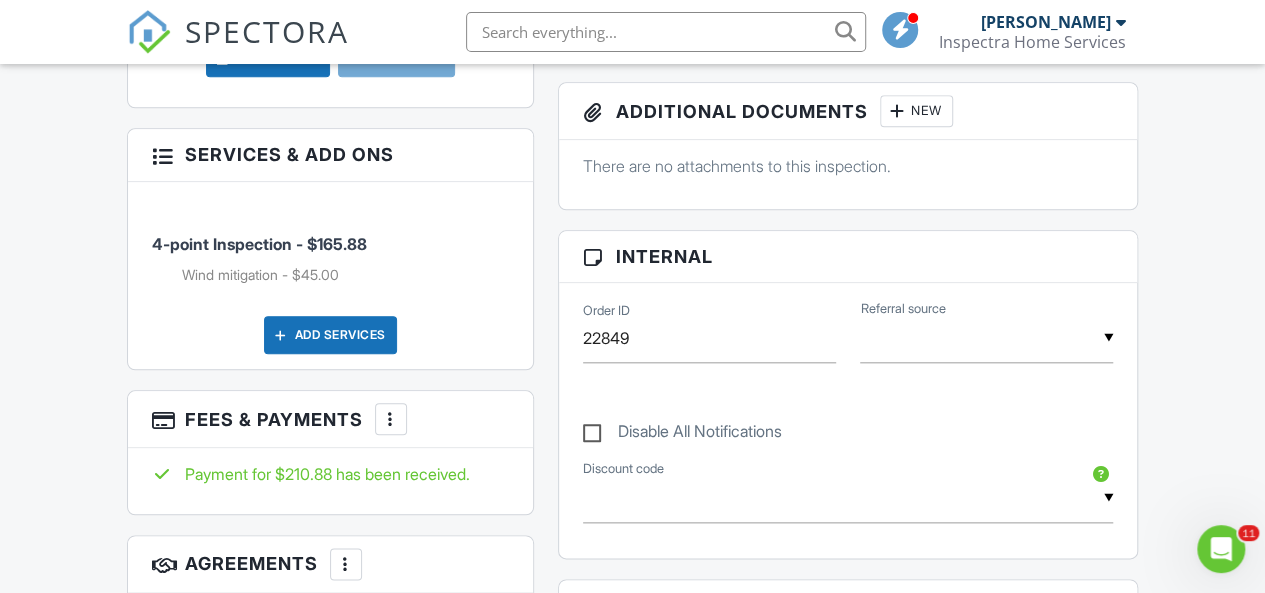 click on "Disable All Notifications" at bounding box center (682, 434) 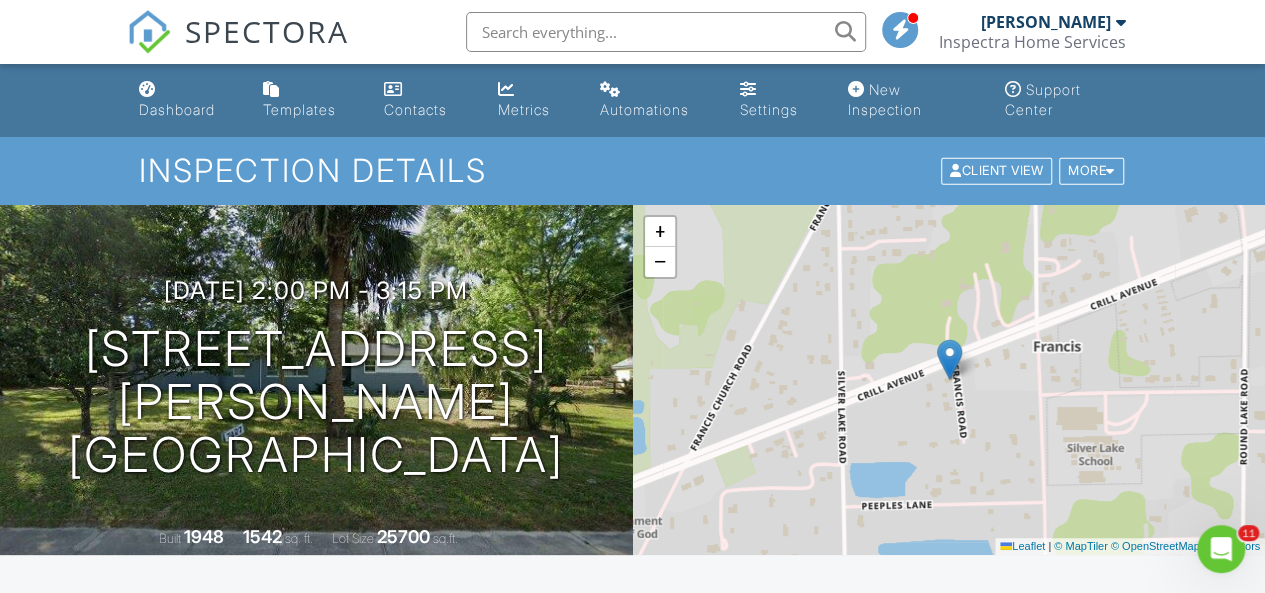 scroll, scrollTop: 0, scrollLeft: 0, axis: both 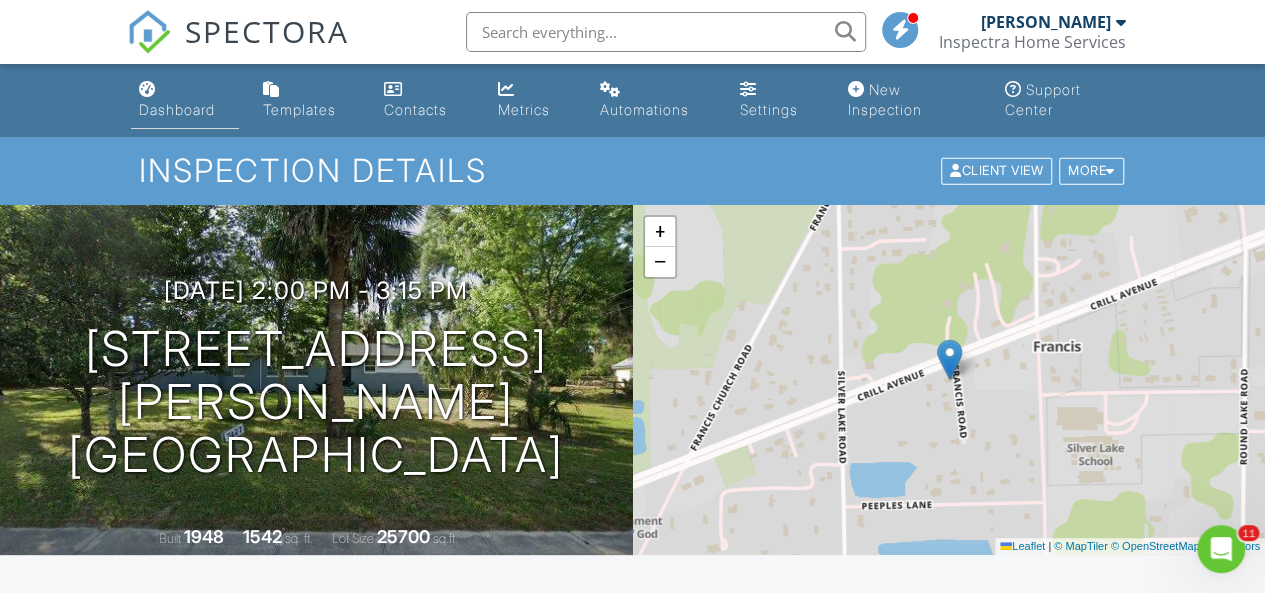 click on "Dashboard" at bounding box center (177, 109) 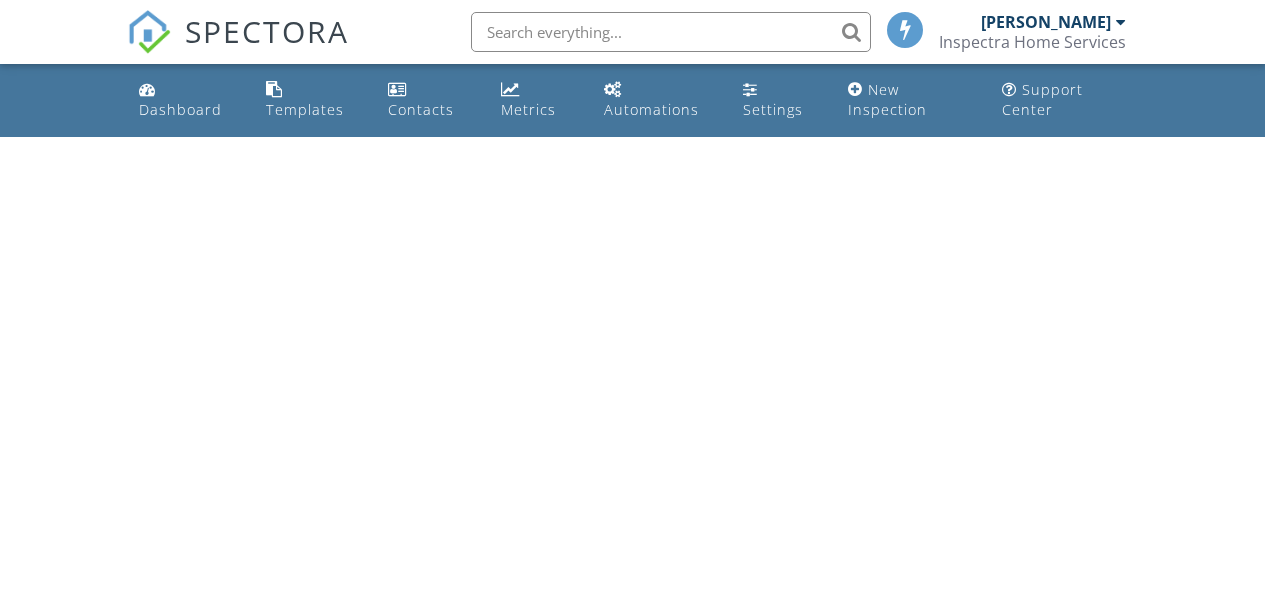 scroll, scrollTop: 0, scrollLeft: 0, axis: both 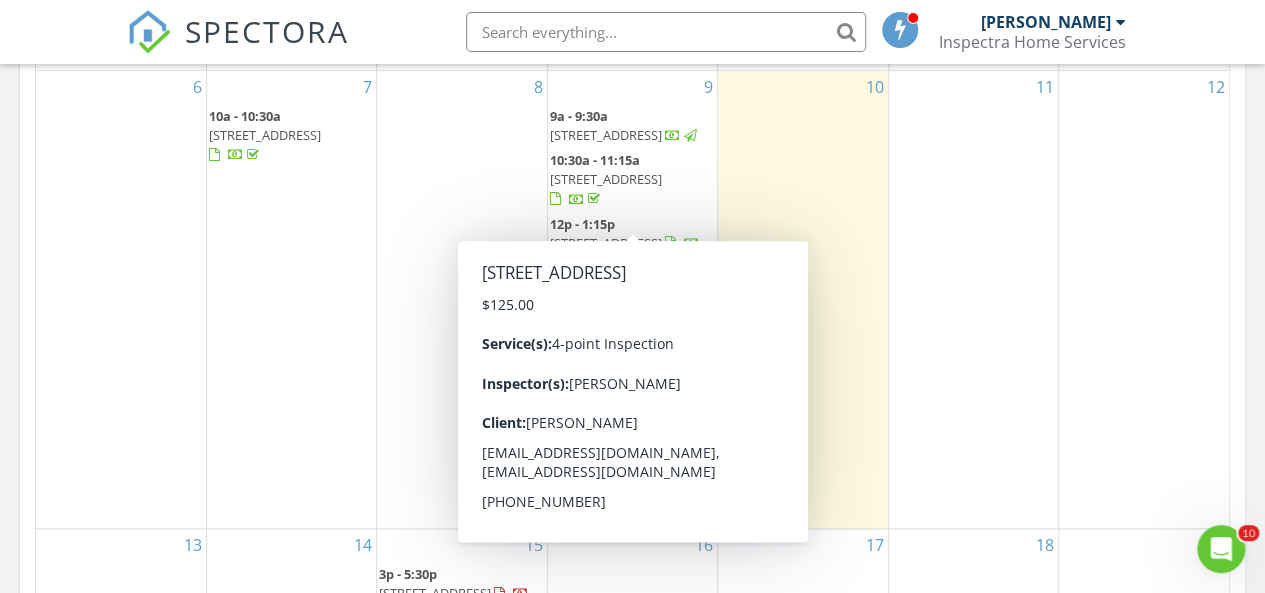 click on "420 Bark Cir, DeLand 32724" at bounding box center [606, 179] 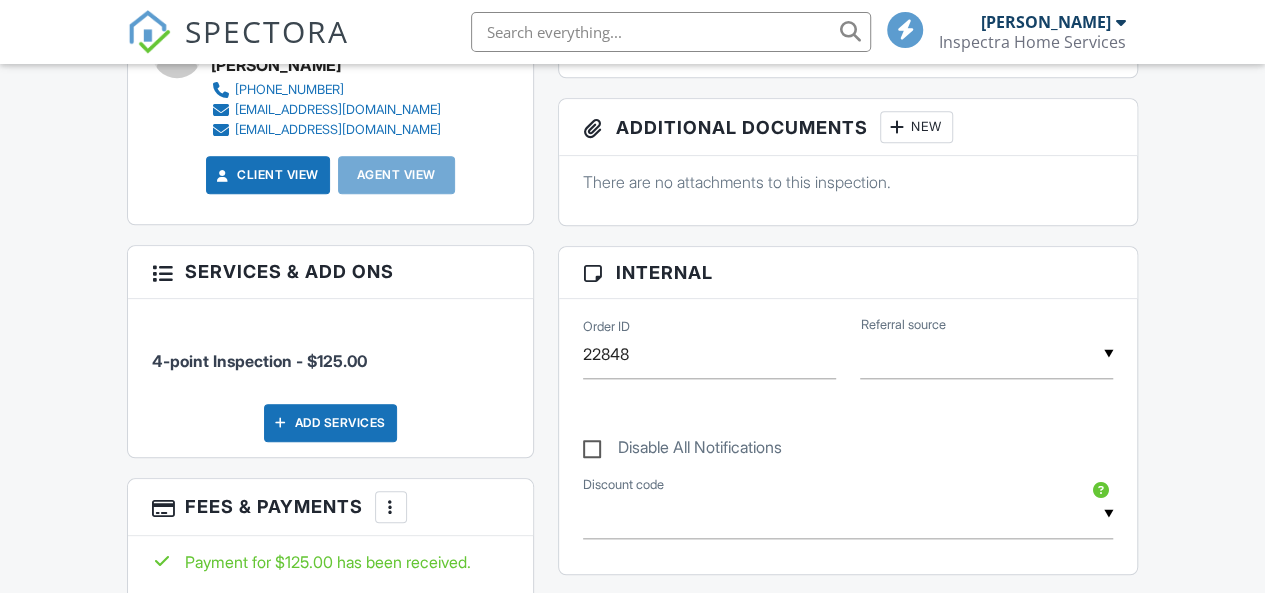 scroll, scrollTop: 800, scrollLeft: 0, axis: vertical 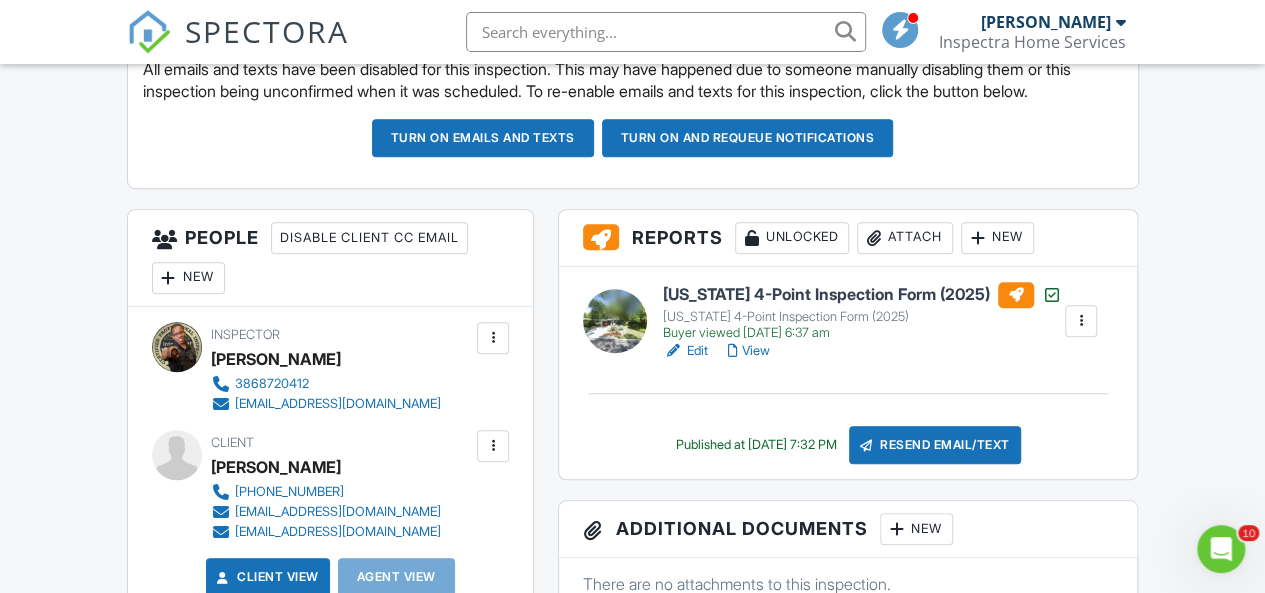 click on "New" at bounding box center (188, 278) 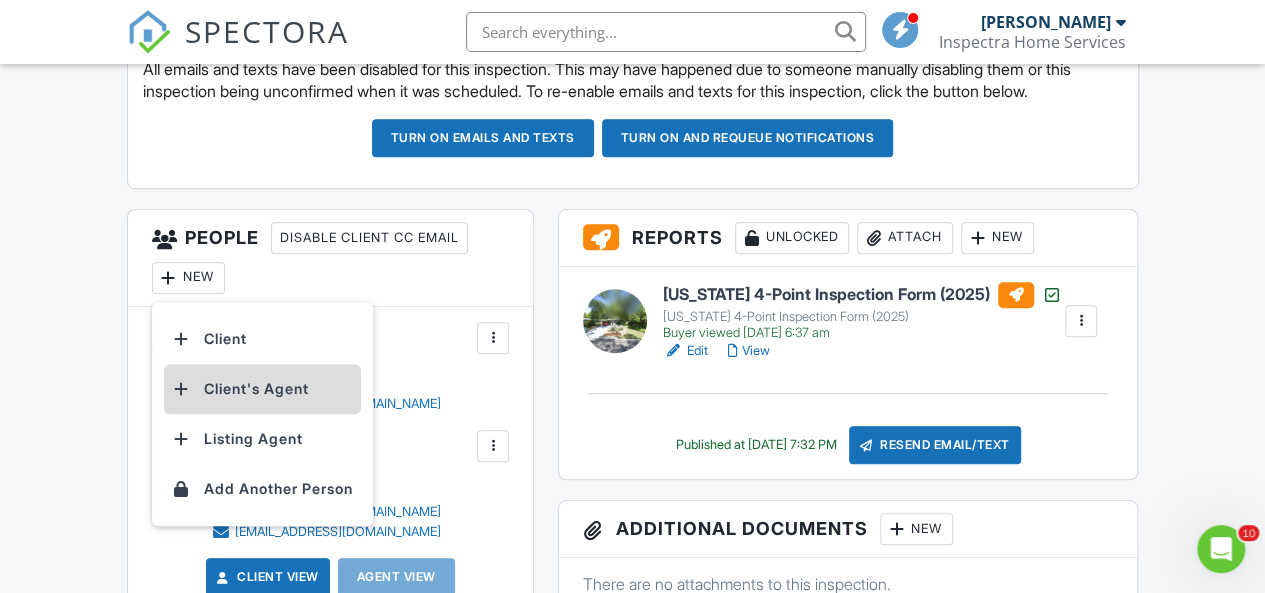 click on "Client's Agent" at bounding box center (262, 389) 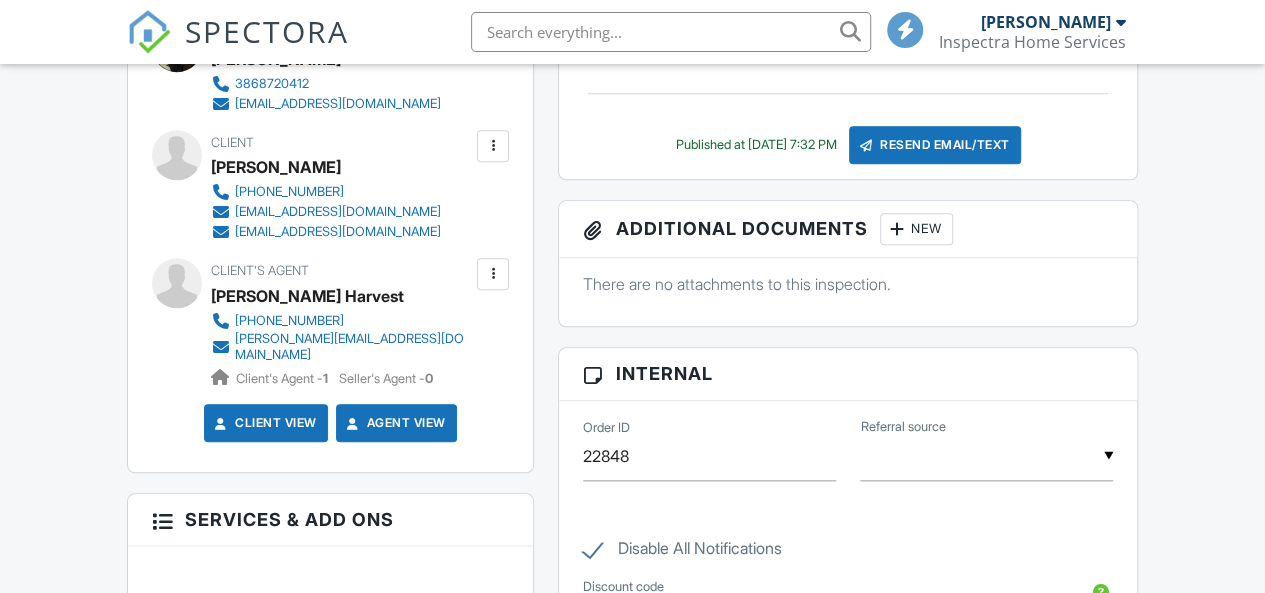 scroll, scrollTop: 914, scrollLeft: 0, axis: vertical 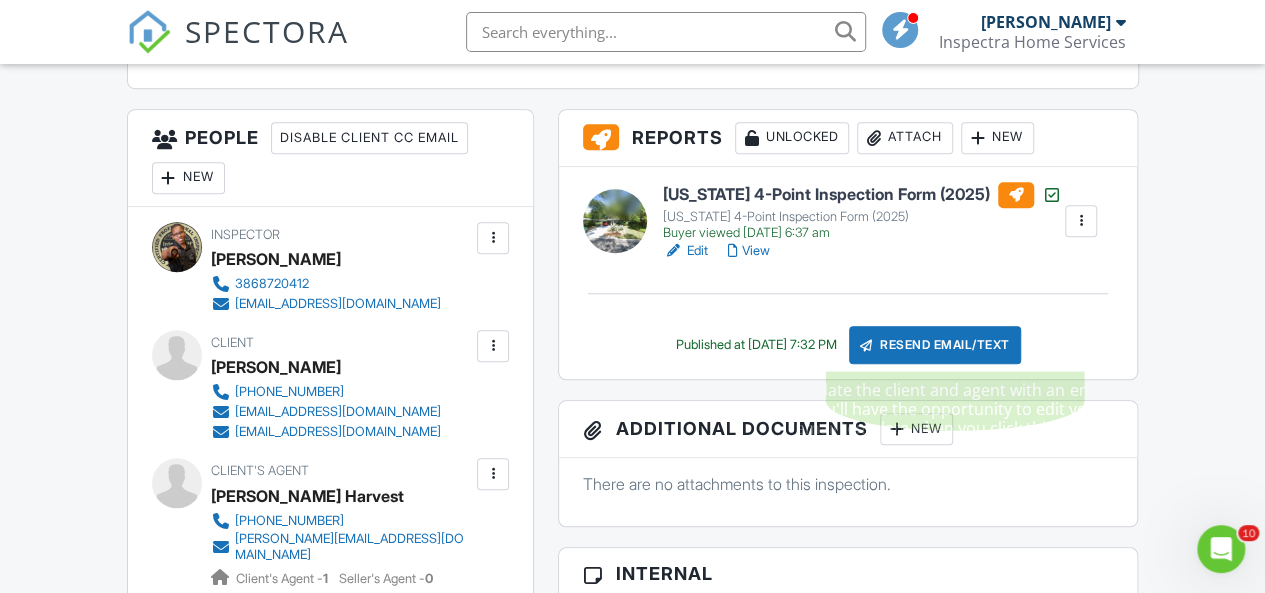 click on "Resend Email/Text" at bounding box center [935, 345] 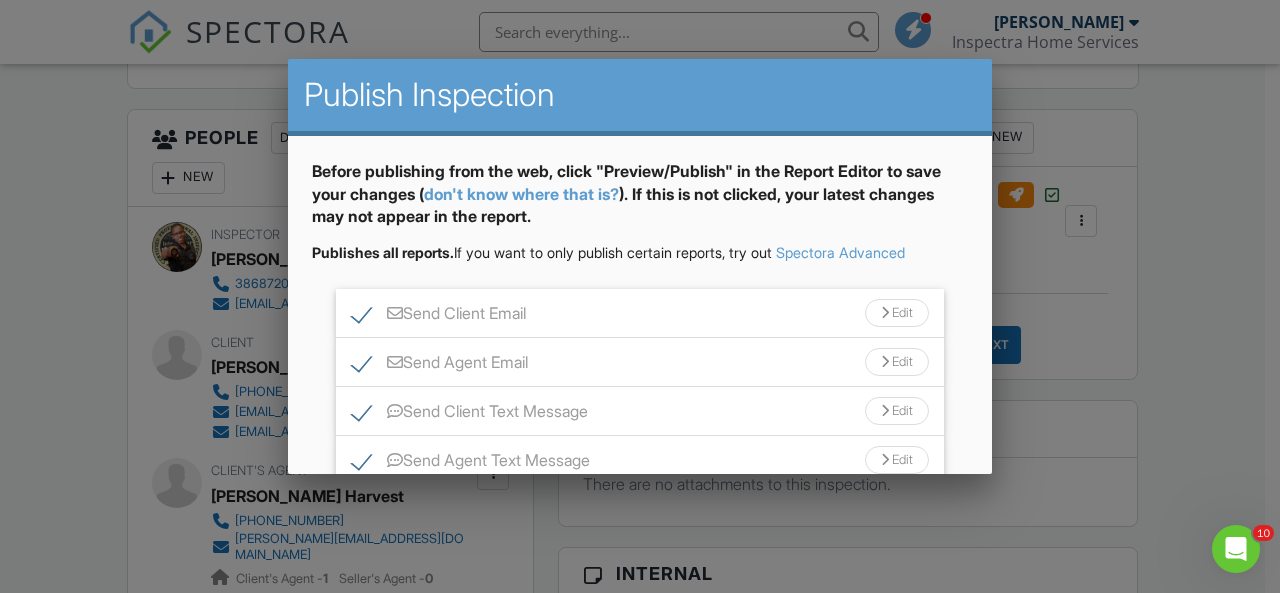 click on "Send Client Email" at bounding box center [439, 316] 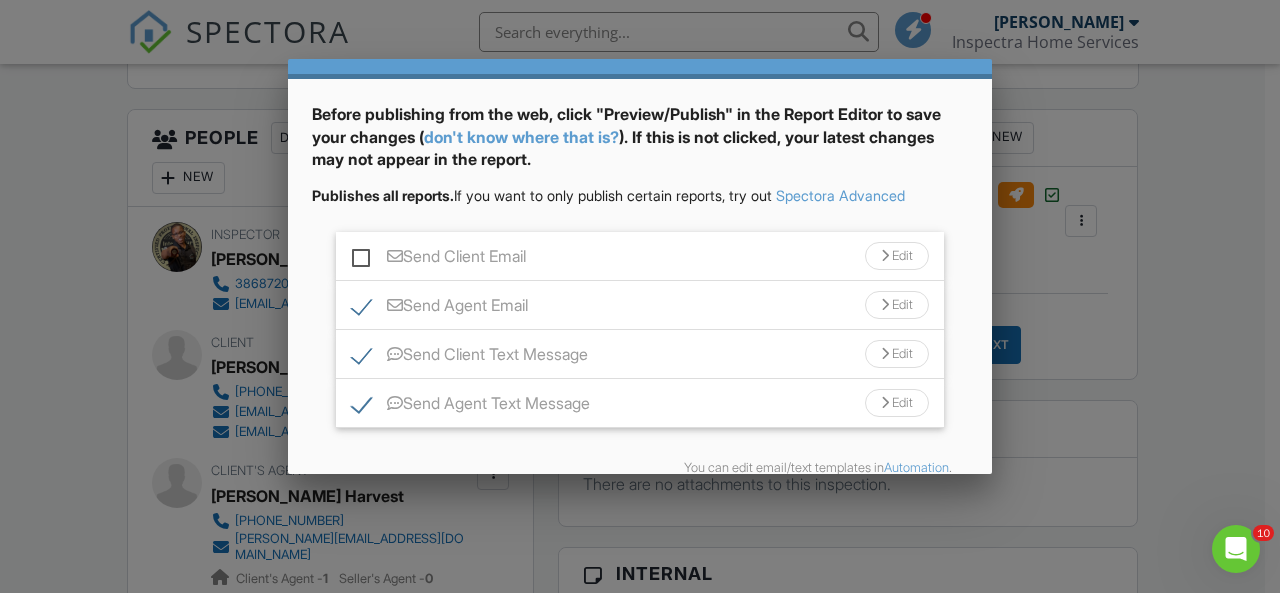 scroll, scrollTop: 100, scrollLeft: 0, axis: vertical 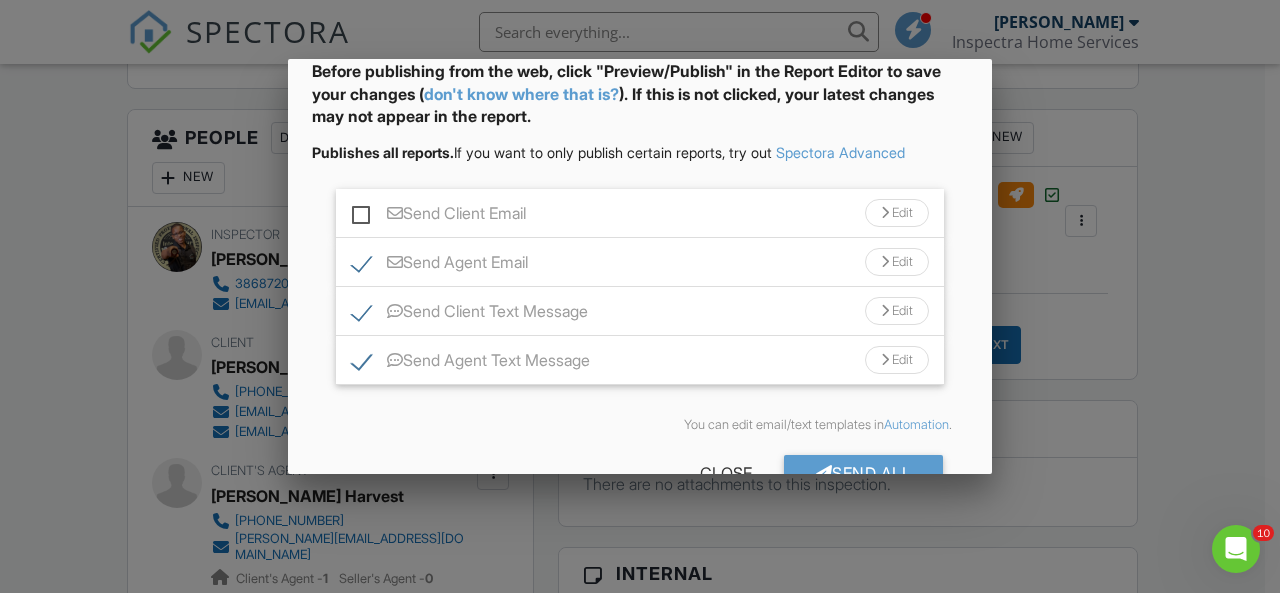 click on "Send Client Text Message" at bounding box center [470, 314] 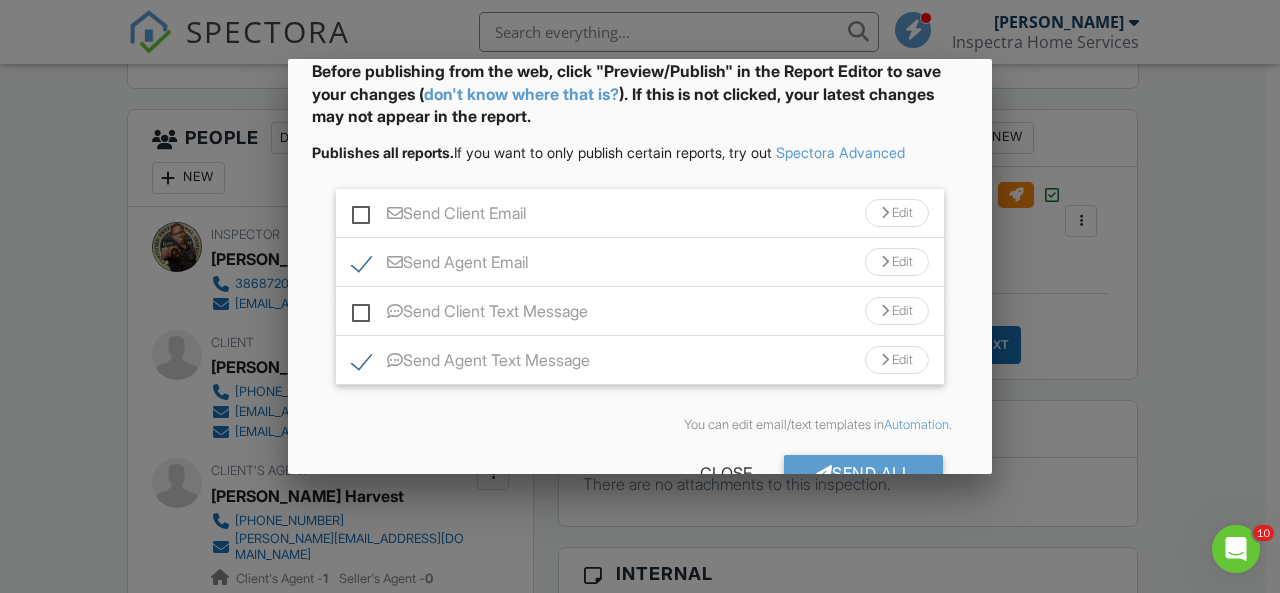 click on "Send Agent Text Message" at bounding box center [471, 363] 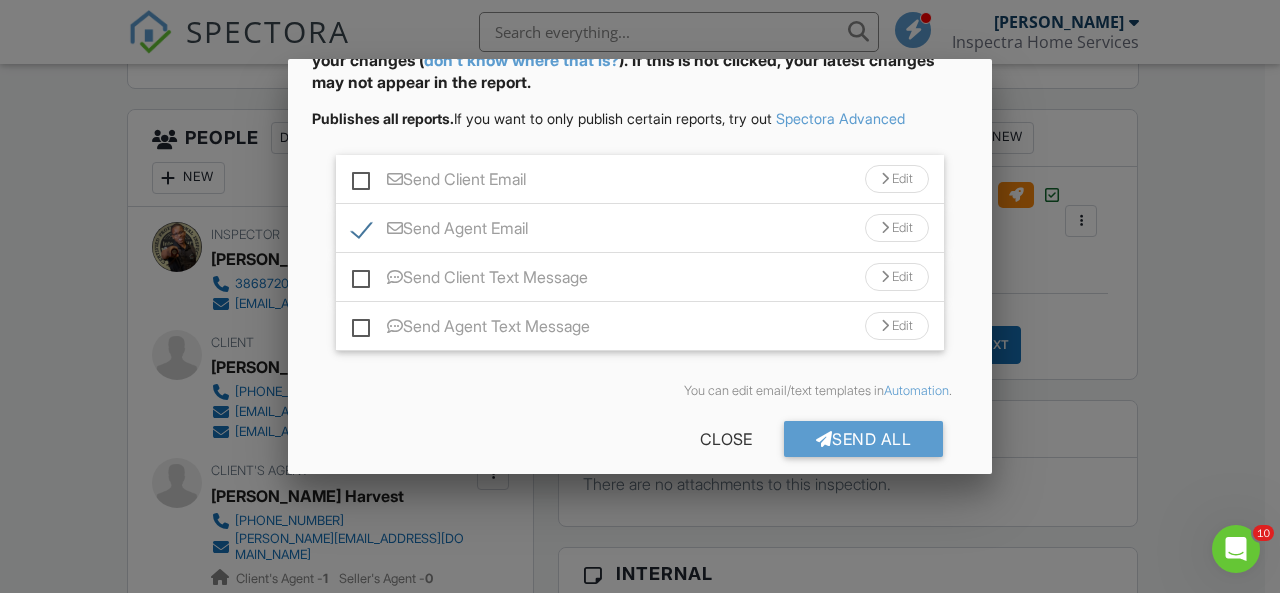 scroll, scrollTop: 152, scrollLeft: 0, axis: vertical 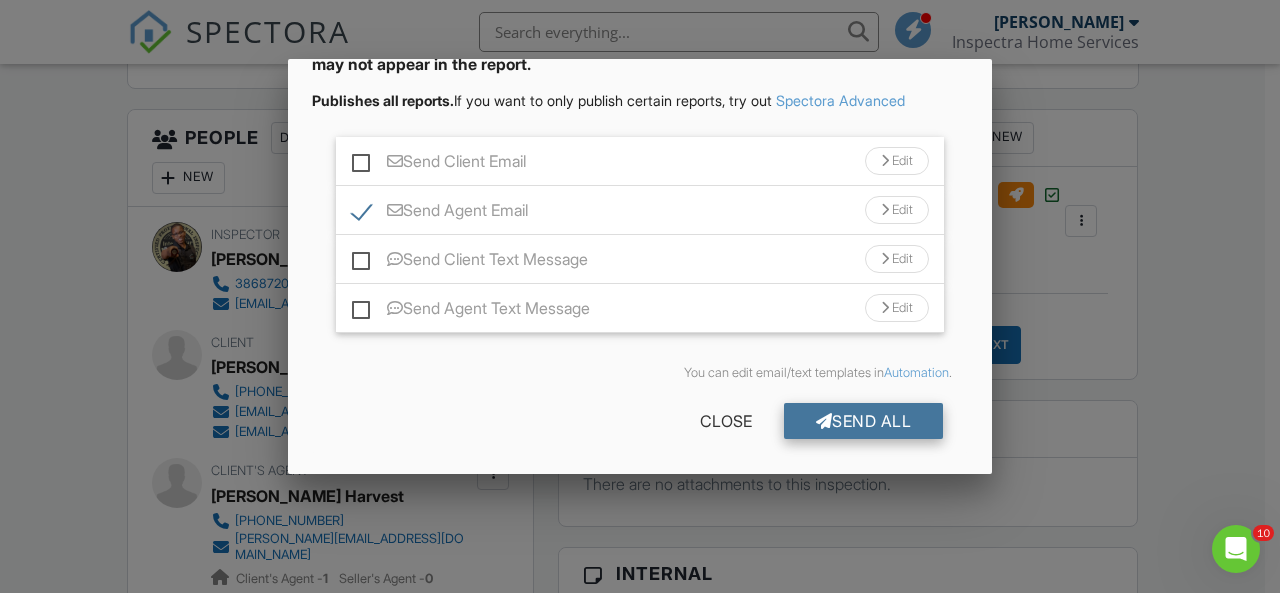 click on "Send All" at bounding box center (864, 421) 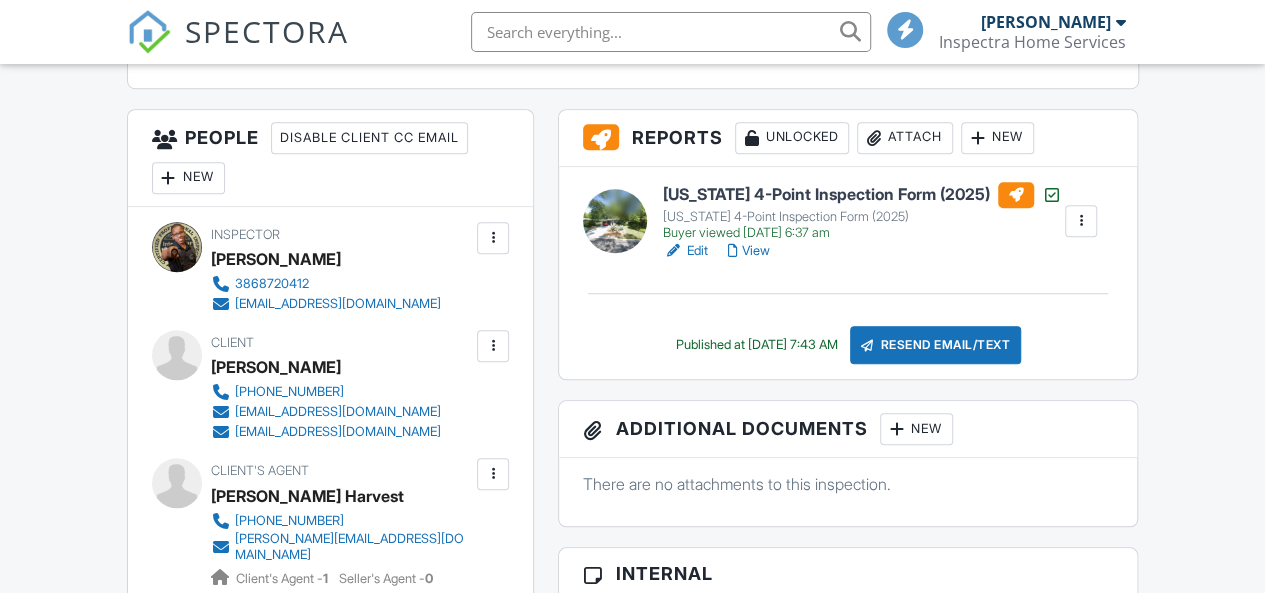 scroll, scrollTop: 714, scrollLeft: 0, axis: vertical 